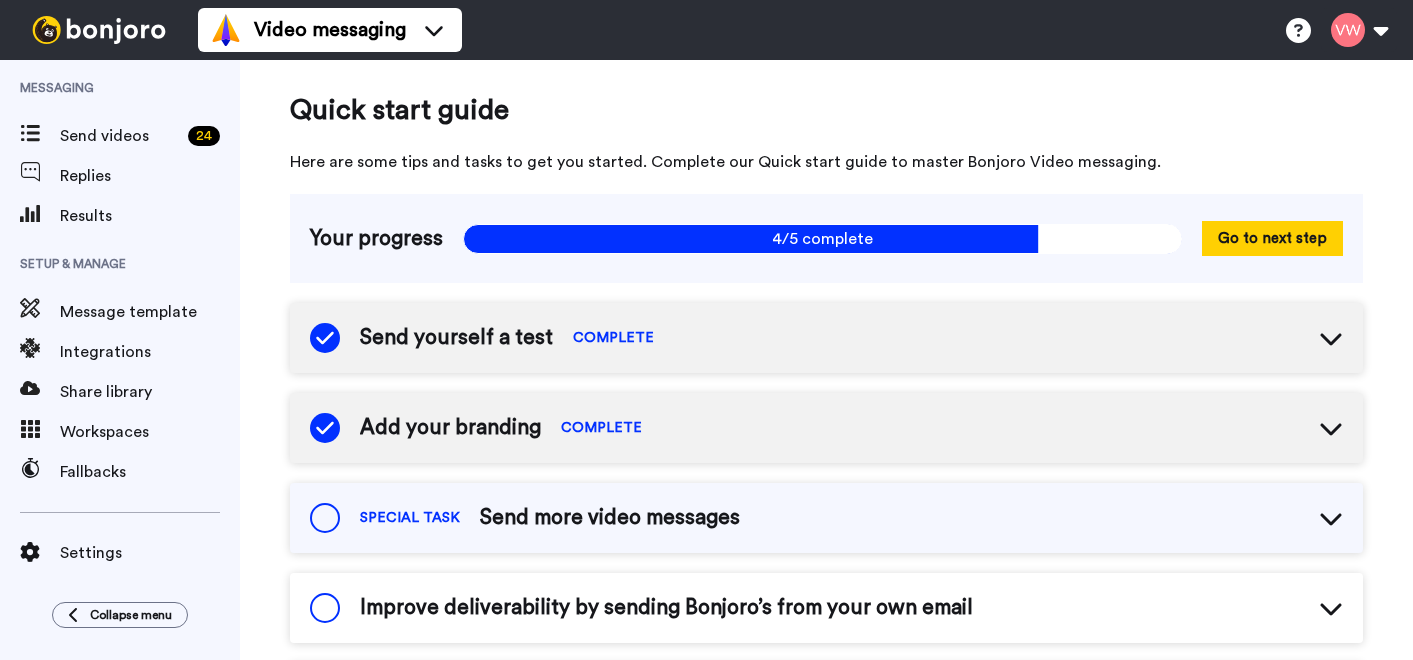 scroll, scrollTop: 0, scrollLeft: 0, axis: both 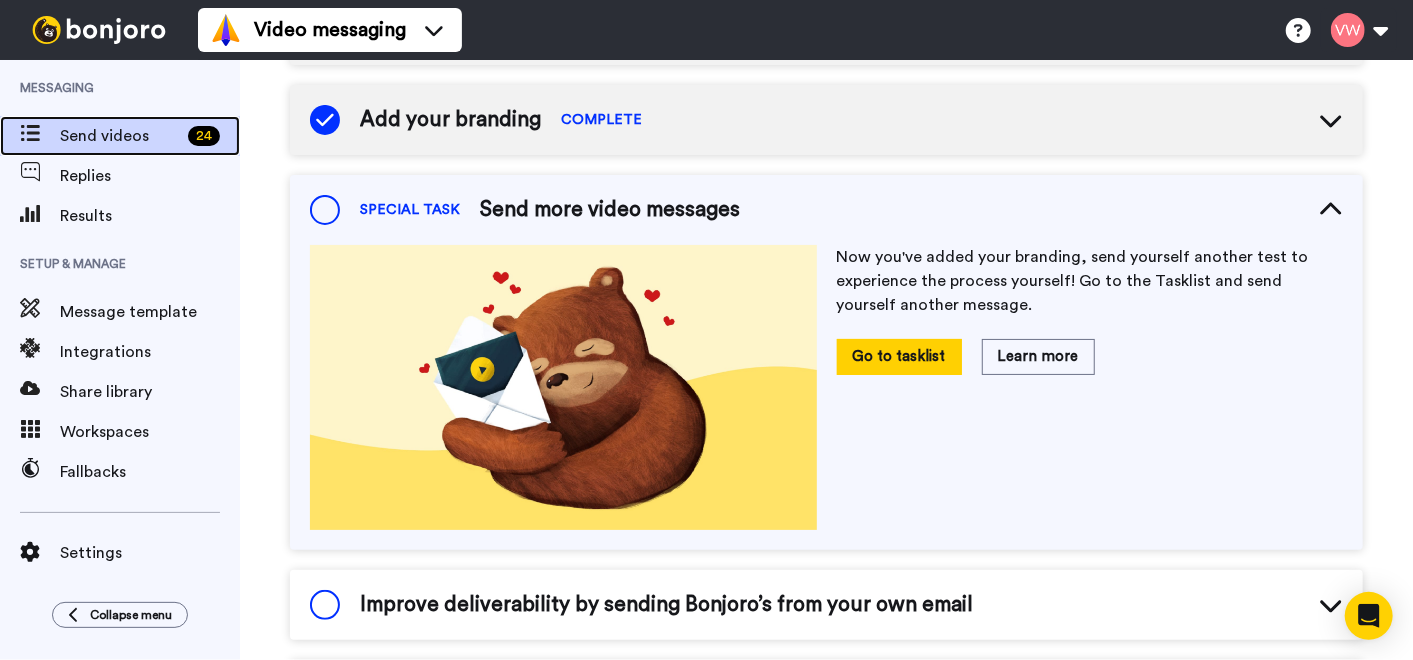 click on "Send videos" at bounding box center [120, 136] 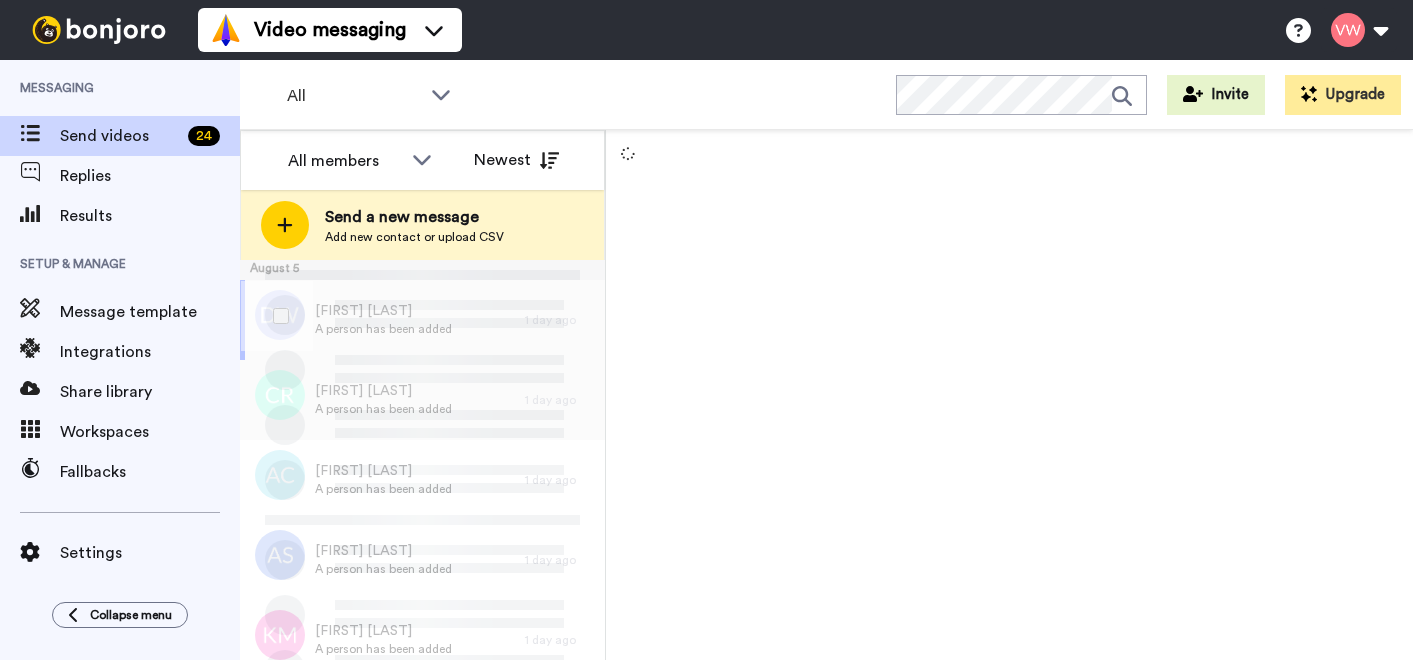 scroll, scrollTop: 0, scrollLeft: 0, axis: both 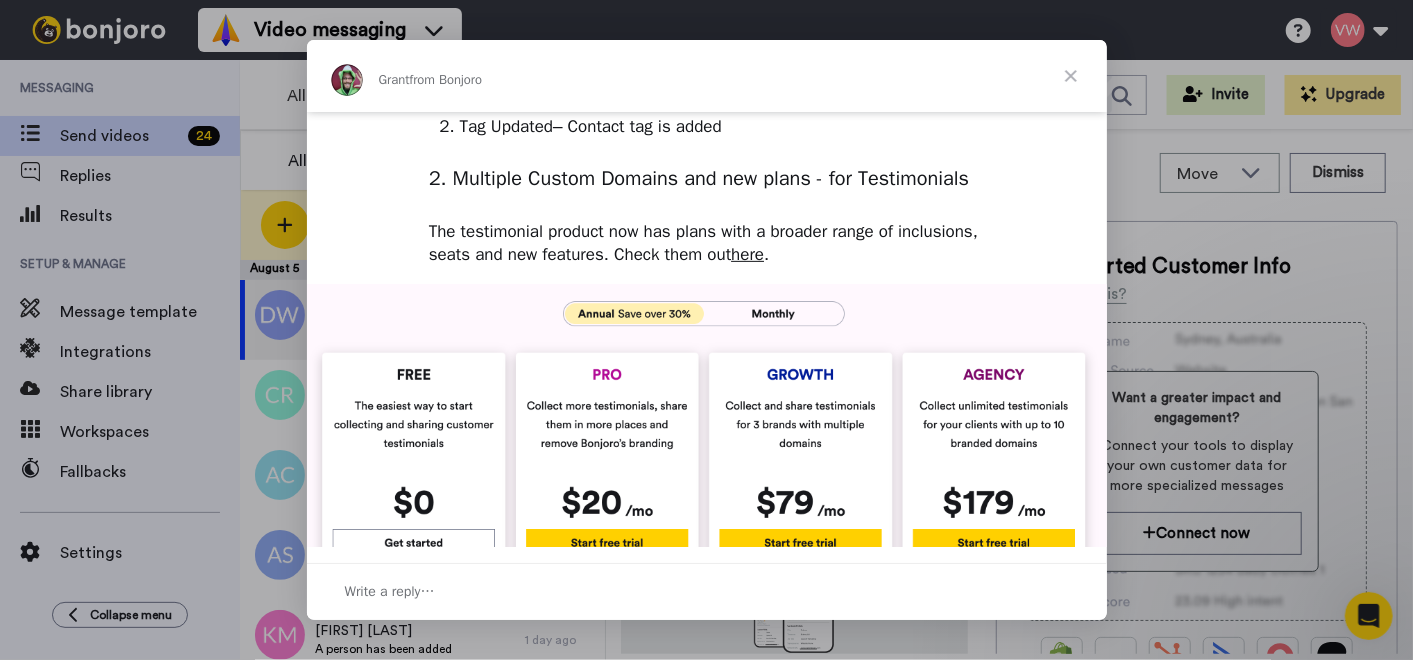click at bounding box center [1071, 76] 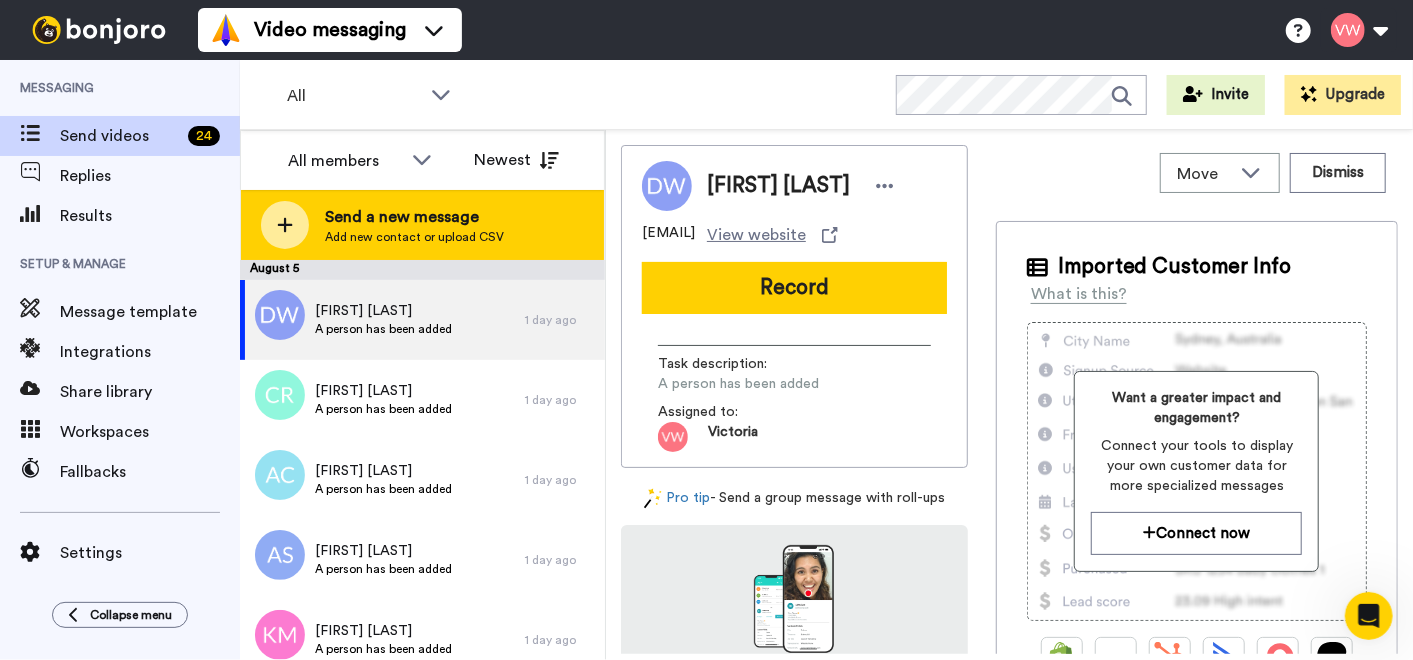 click on "Send a new message" at bounding box center (414, 217) 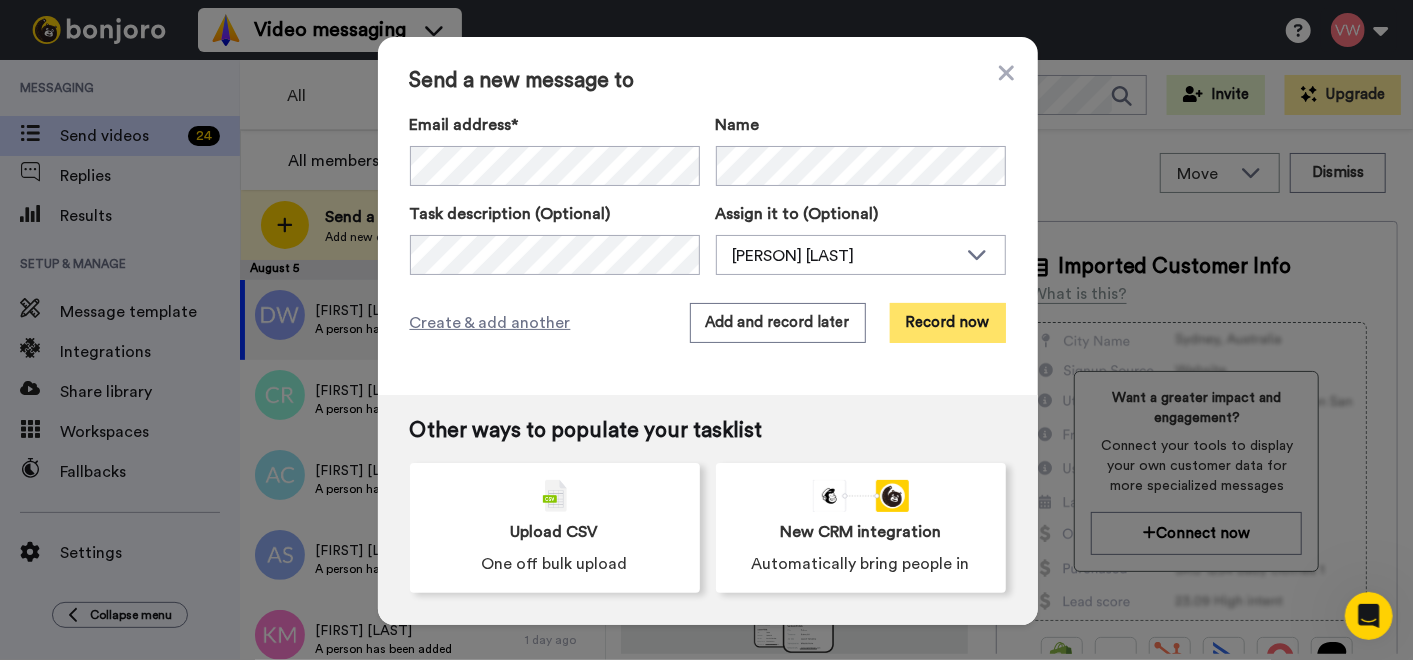 click on "Record now" at bounding box center (948, 323) 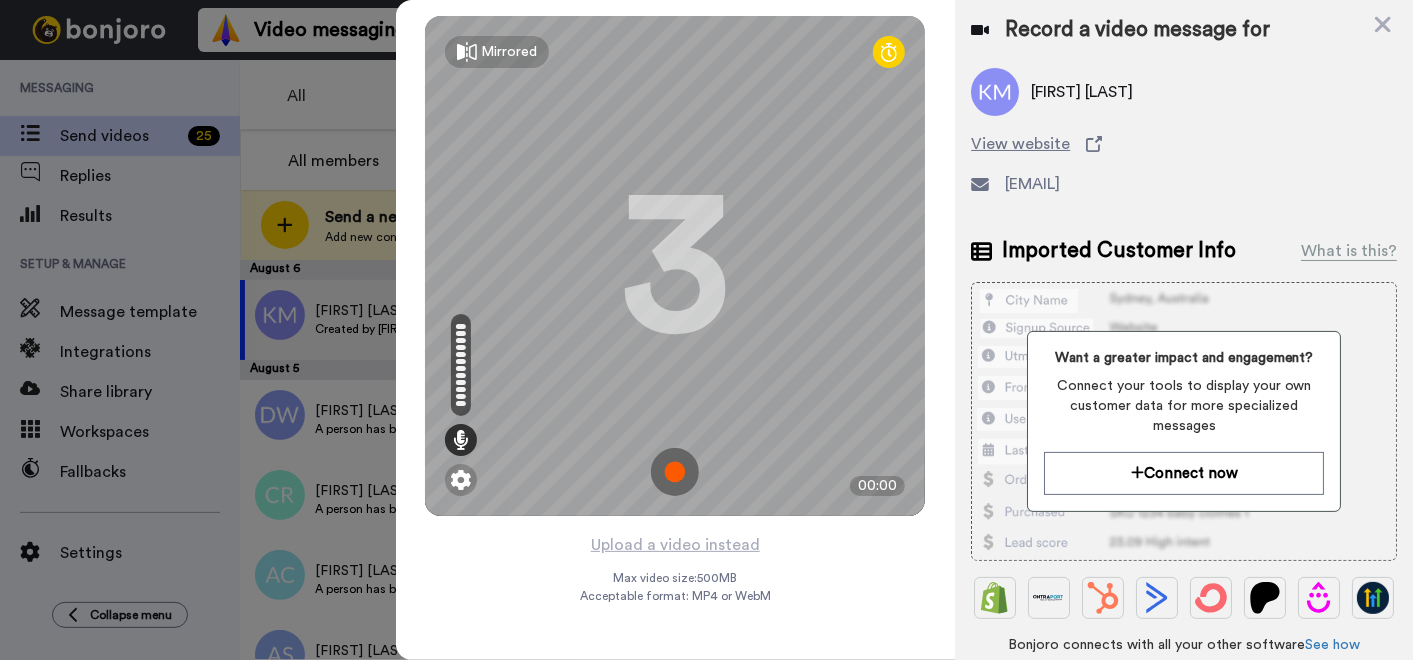 click at bounding box center (675, 472) 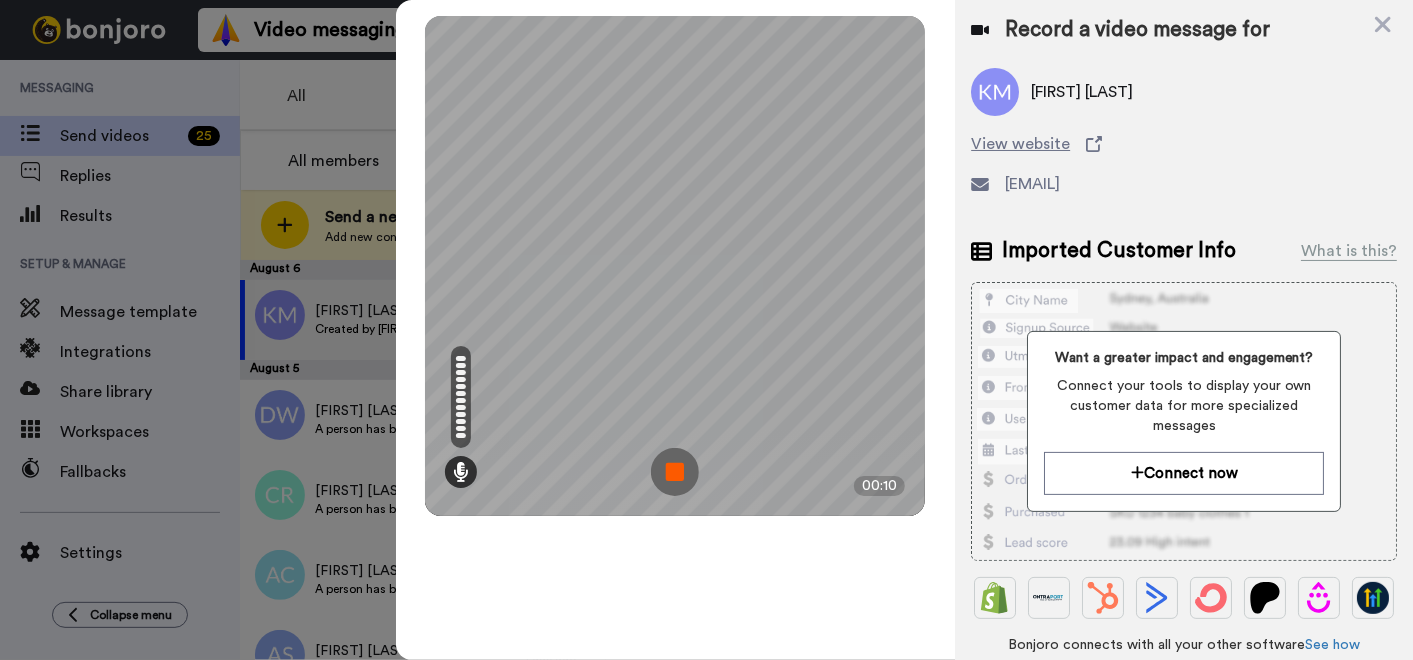 click at bounding box center (675, 472) 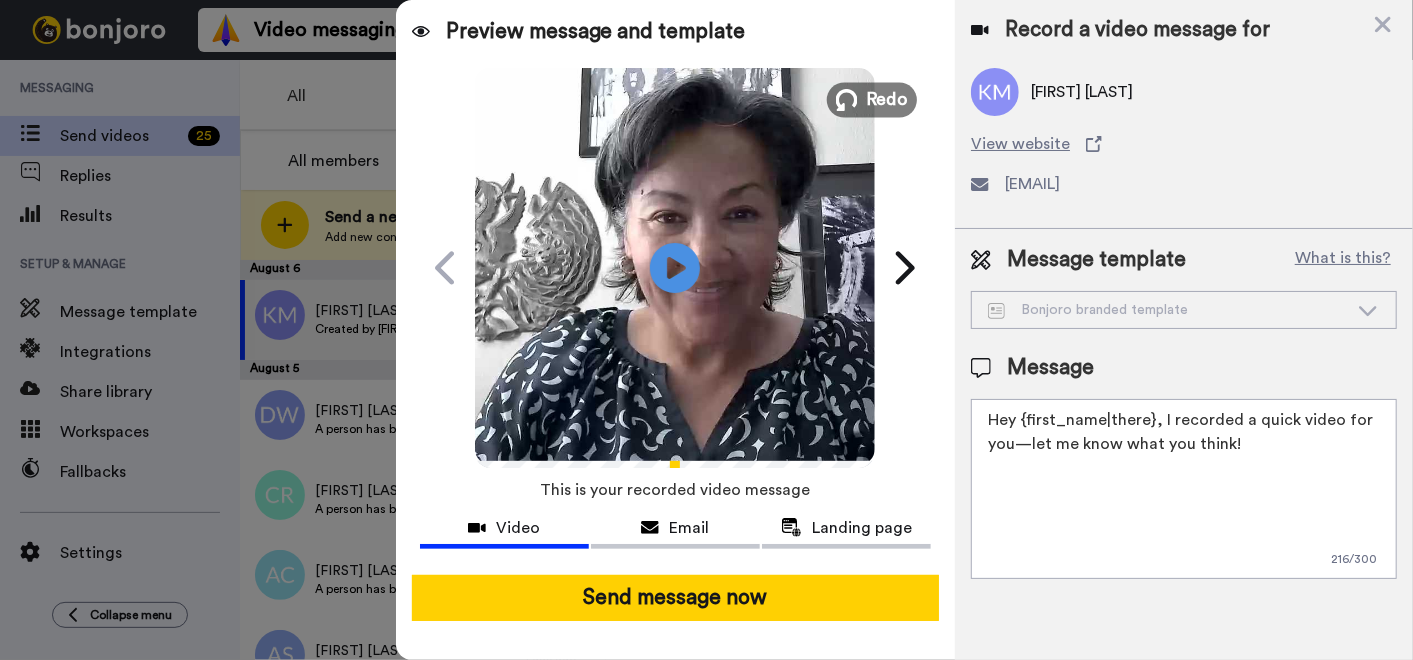 click on "Redo" at bounding box center (888, 99) 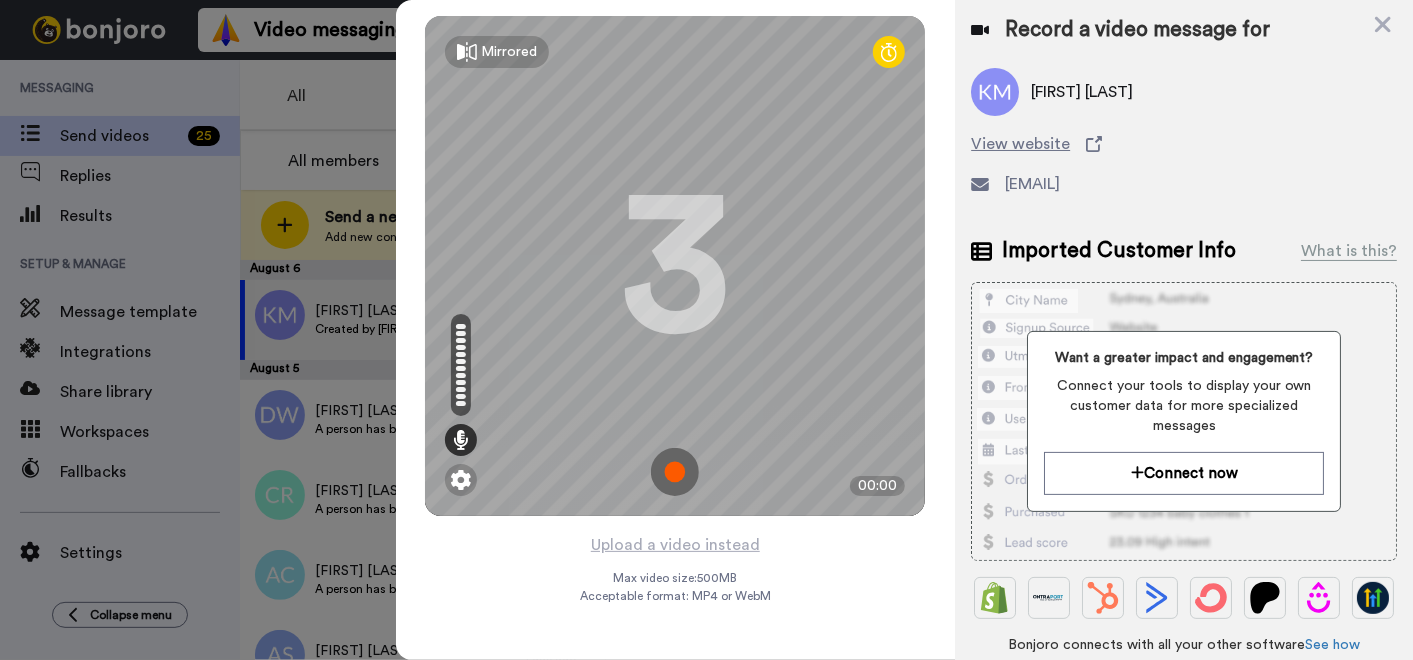 click at bounding box center (675, 472) 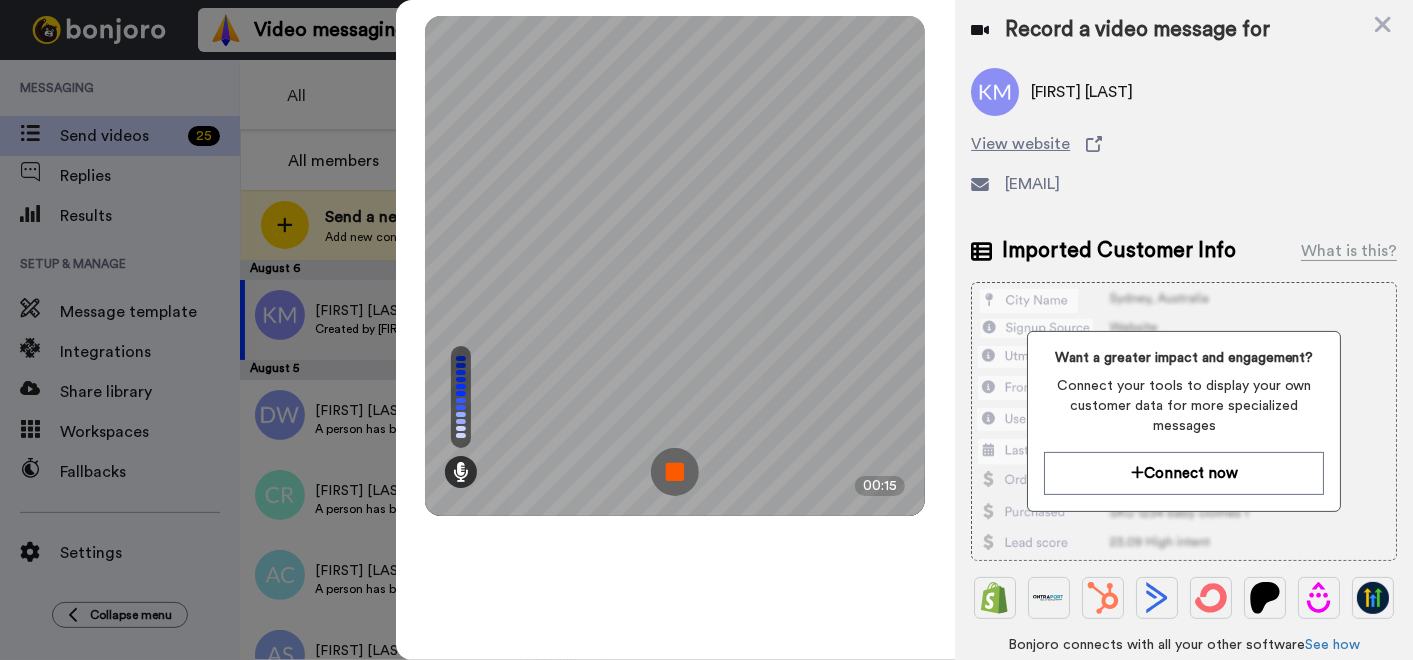 click at bounding box center (675, 472) 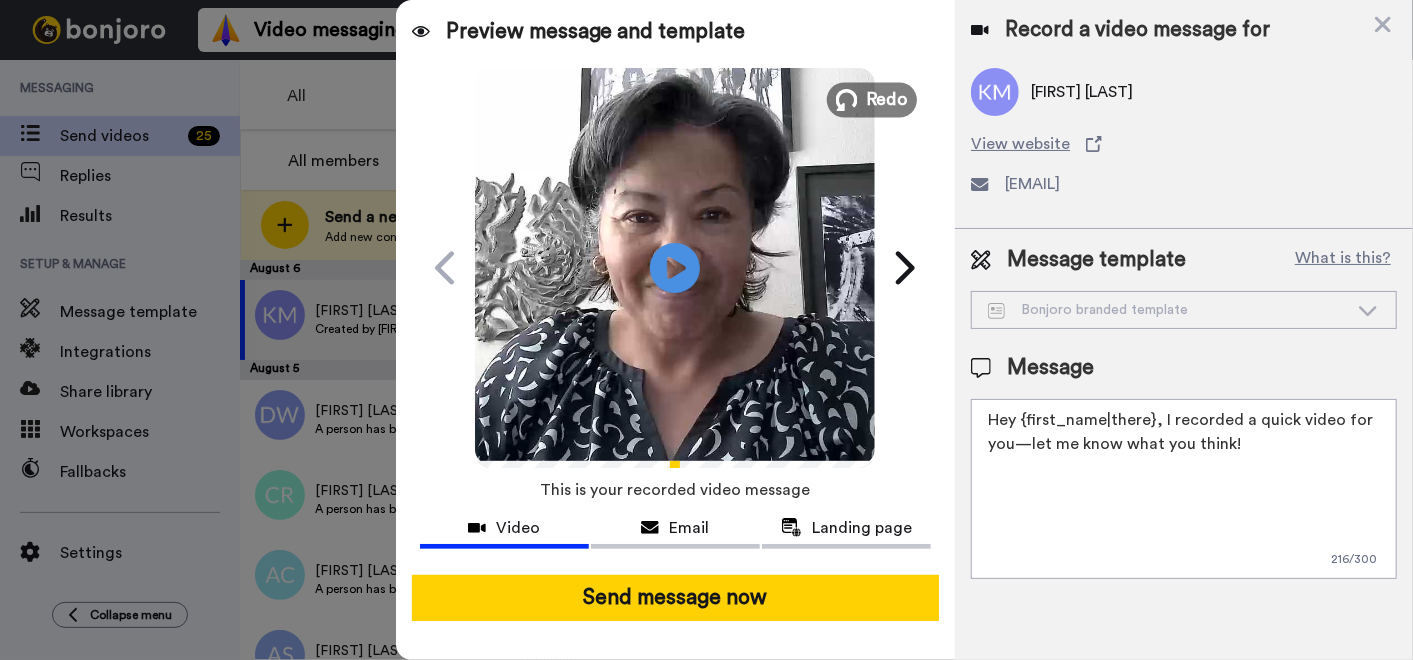 click on "Redo" at bounding box center (888, 99) 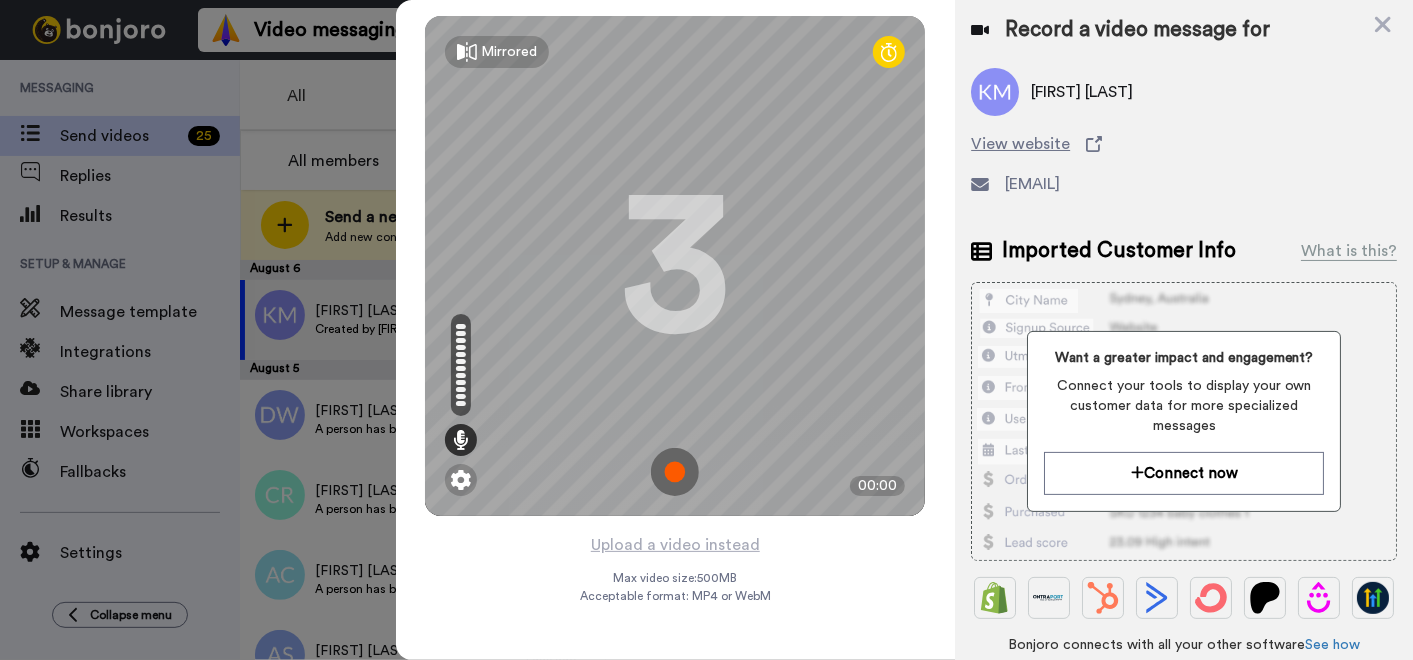 click at bounding box center [675, 472] 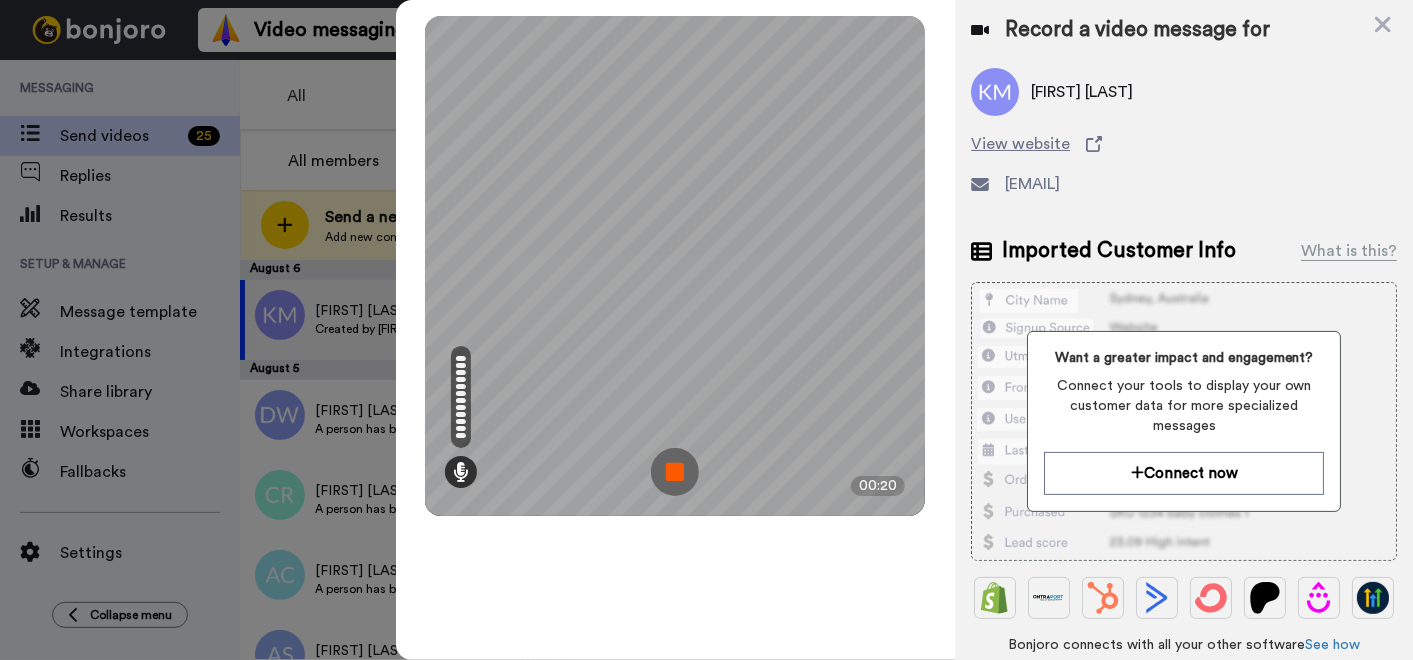 click at bounding box center (675, 472) 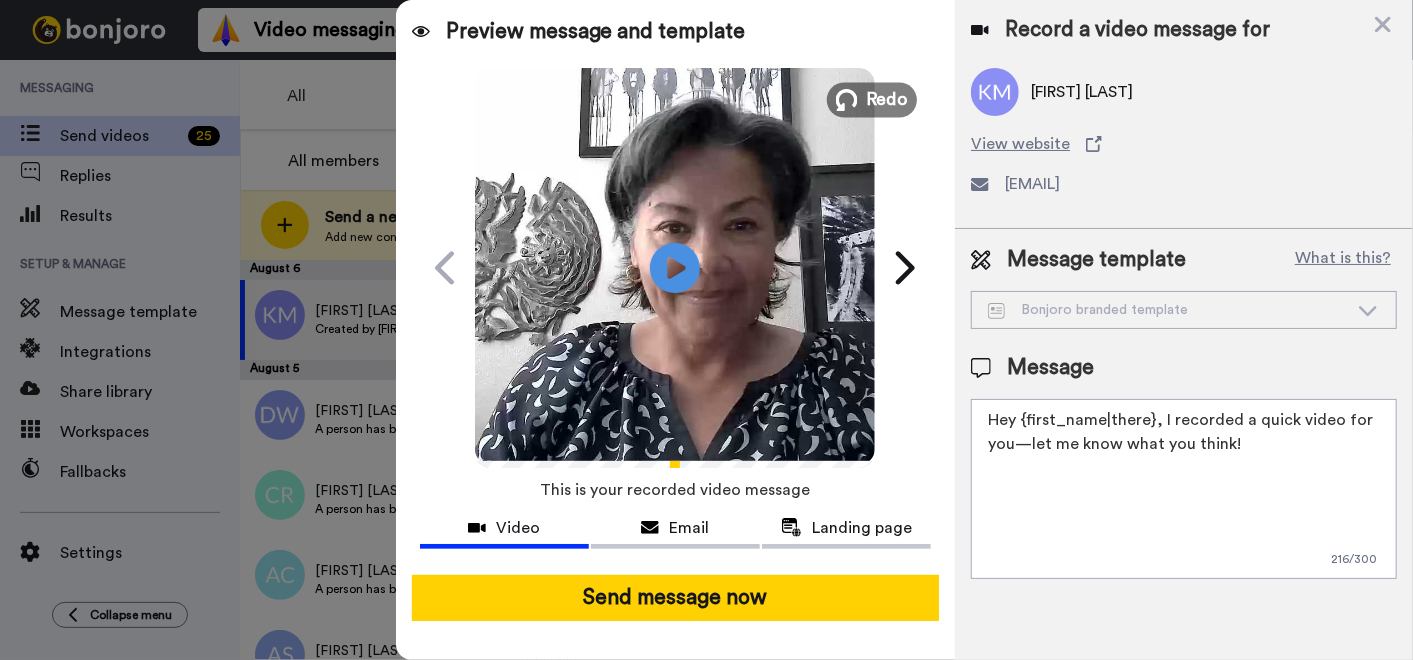 click on "Redo" at bounding box center (888, 99) 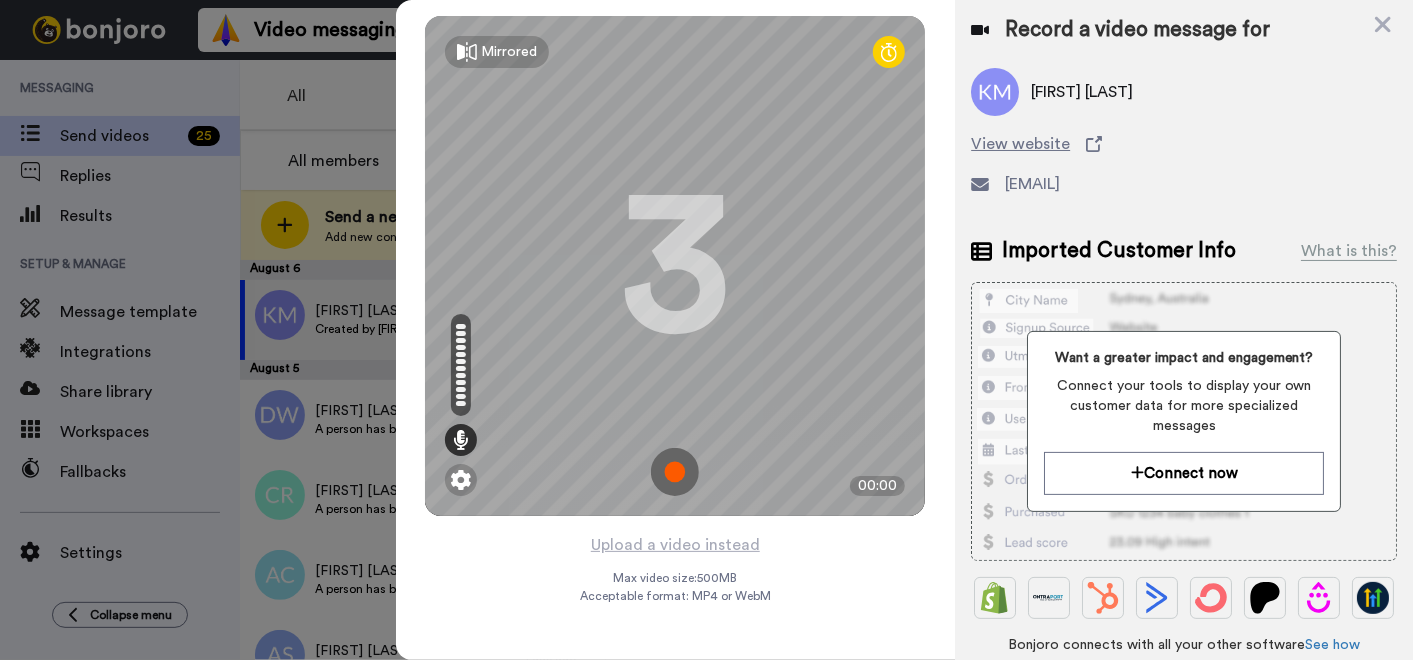 click at bounding box center [675, 472] 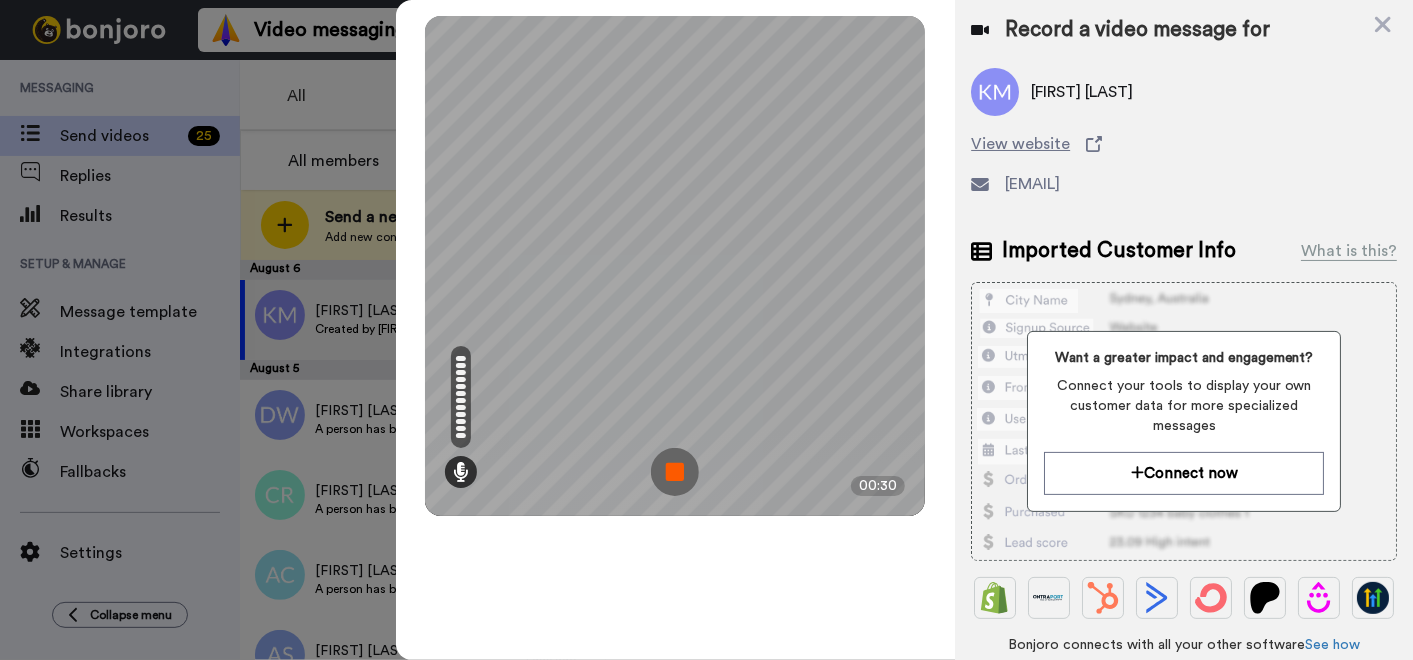 click at bounding box center (675, 472) 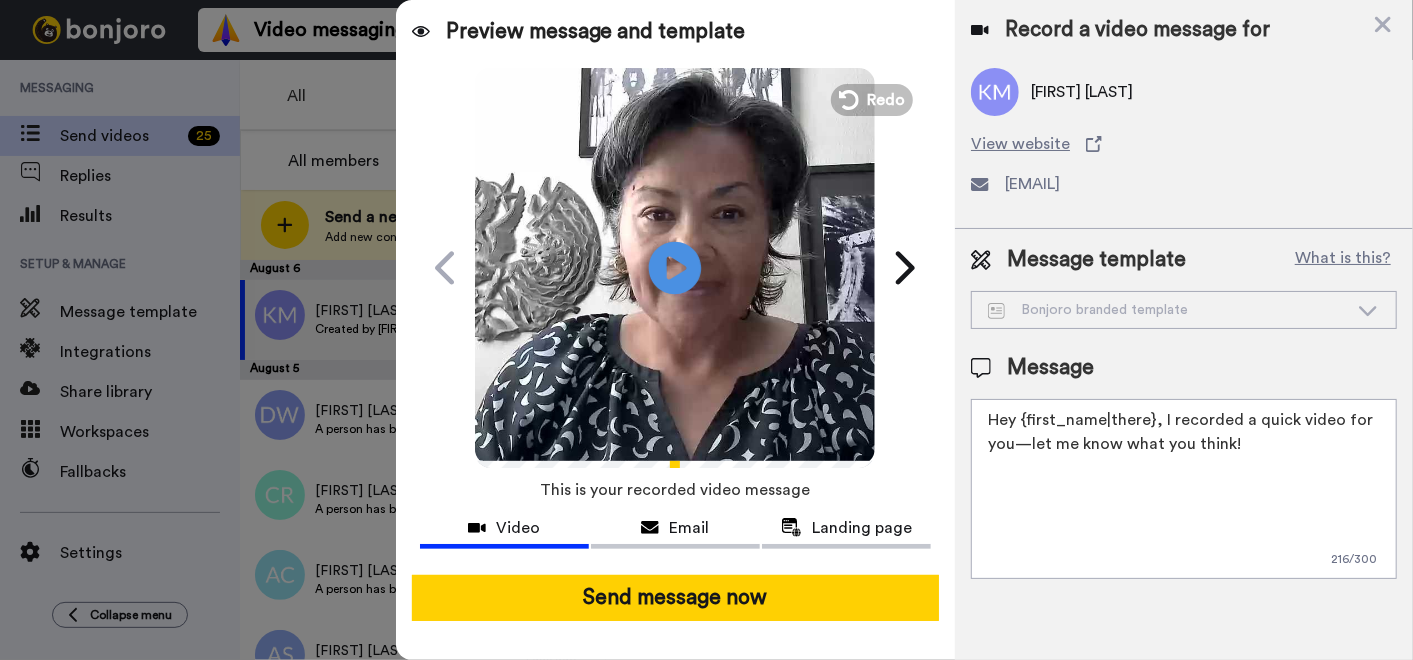 click on "Play/Pause" 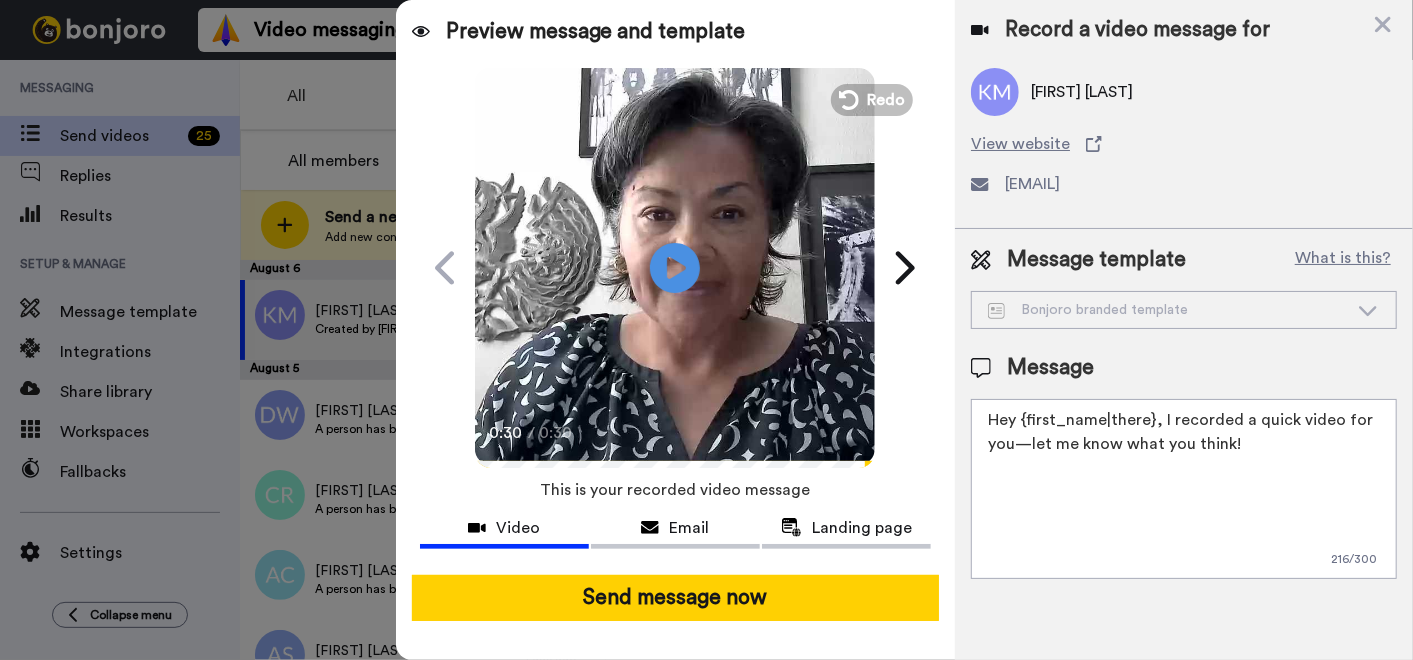 drag, startPoint x: 990, startPoint y: 422, endPoint x: 1254, endPoint y: 472, distance: 268.69315 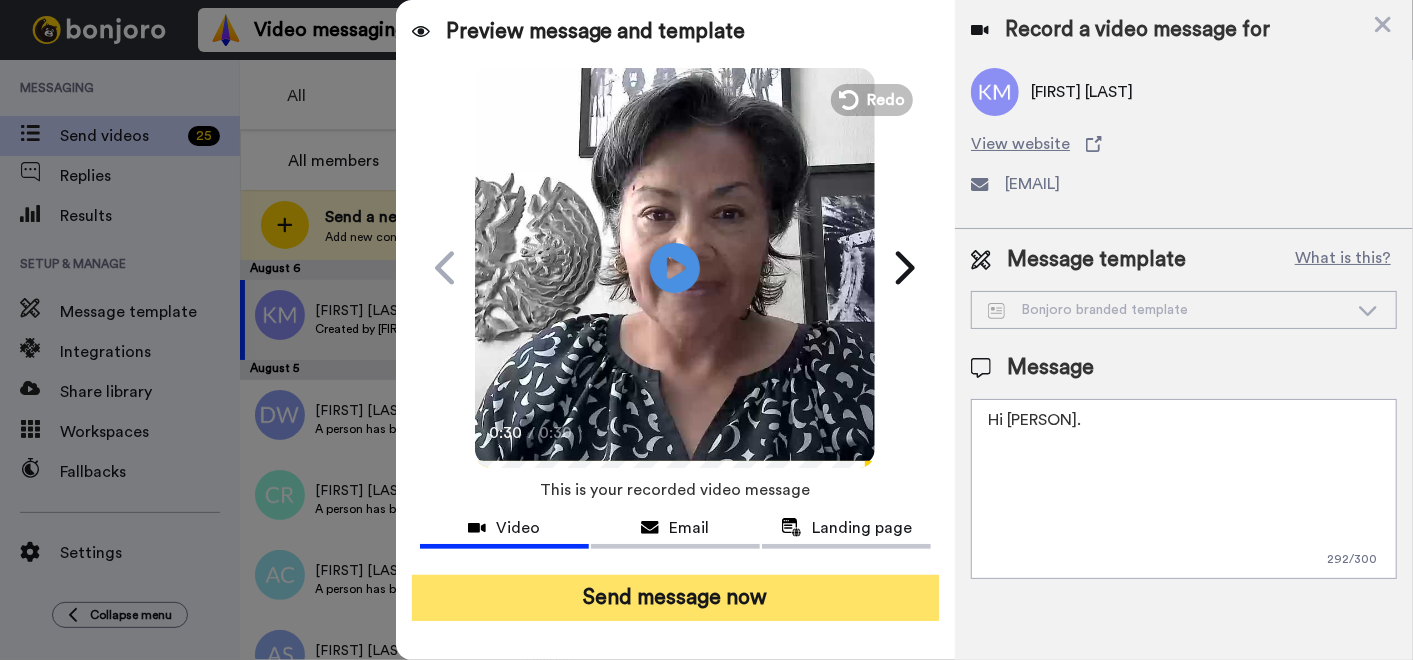 paste on "I’ve emailed you a few times in the last couple weeks.  Just checking back in to see if you could connect me with the person who books speakers for your internal employee events. I appreciate any help you can provide. Thanks!" 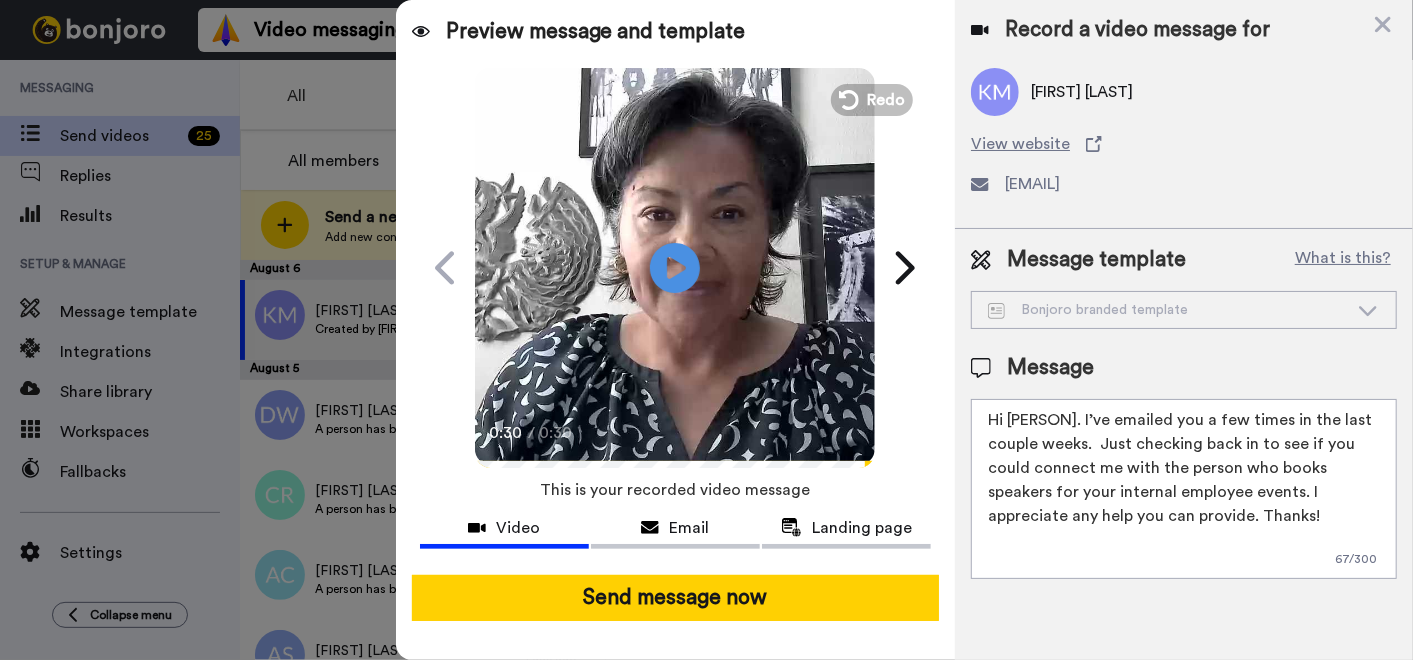 click on "Hi [PERSON]. I’ve emailed you a few times in the last couple weeks.  Just checking back in to see if you could connect me with the person who books speakers for your internal employee events. I appreciate any help you can provide. Thanks!" at bounding box center (1184, 489) 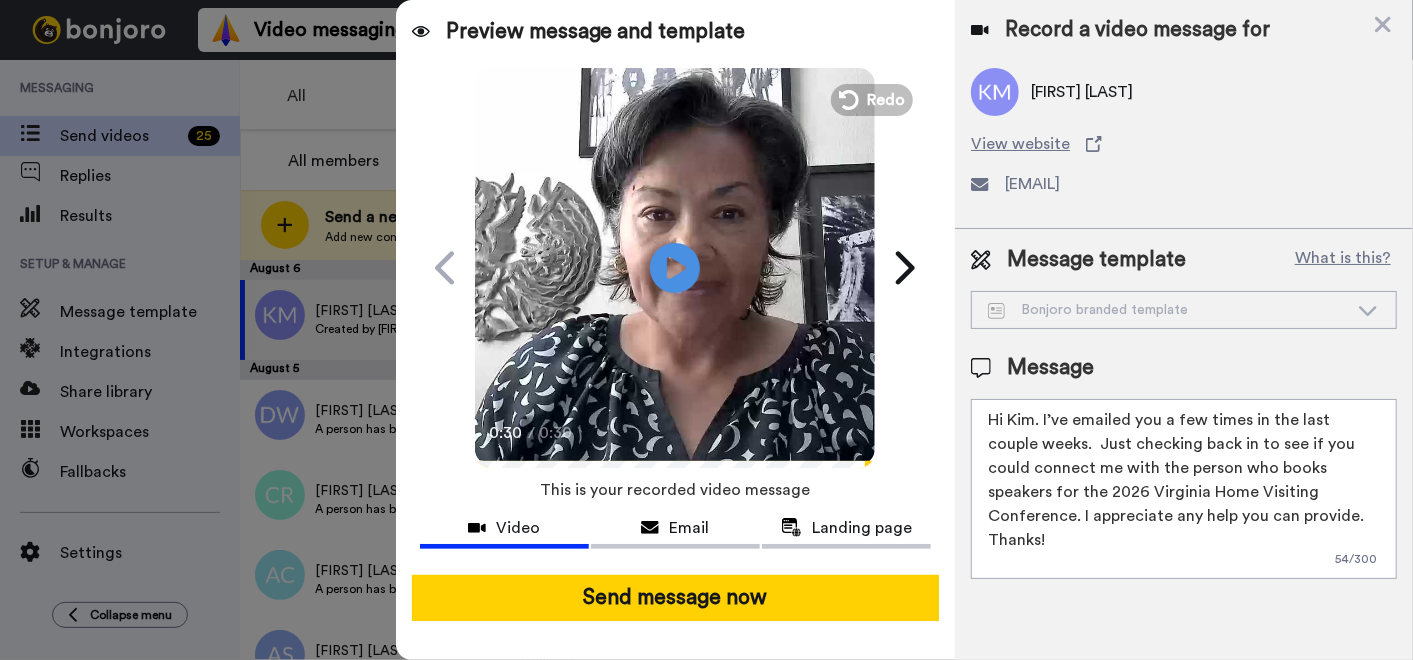 click on "Hi Kim. I’ve emailed you a few times in the last couple weeks.  Just checking back in to see if you could connect me with the person who books speakers for the 2026 Virginia Home Visiting Conference. I appreciate any help you can provide. Thanks!" at bounding box center (1184, 489) 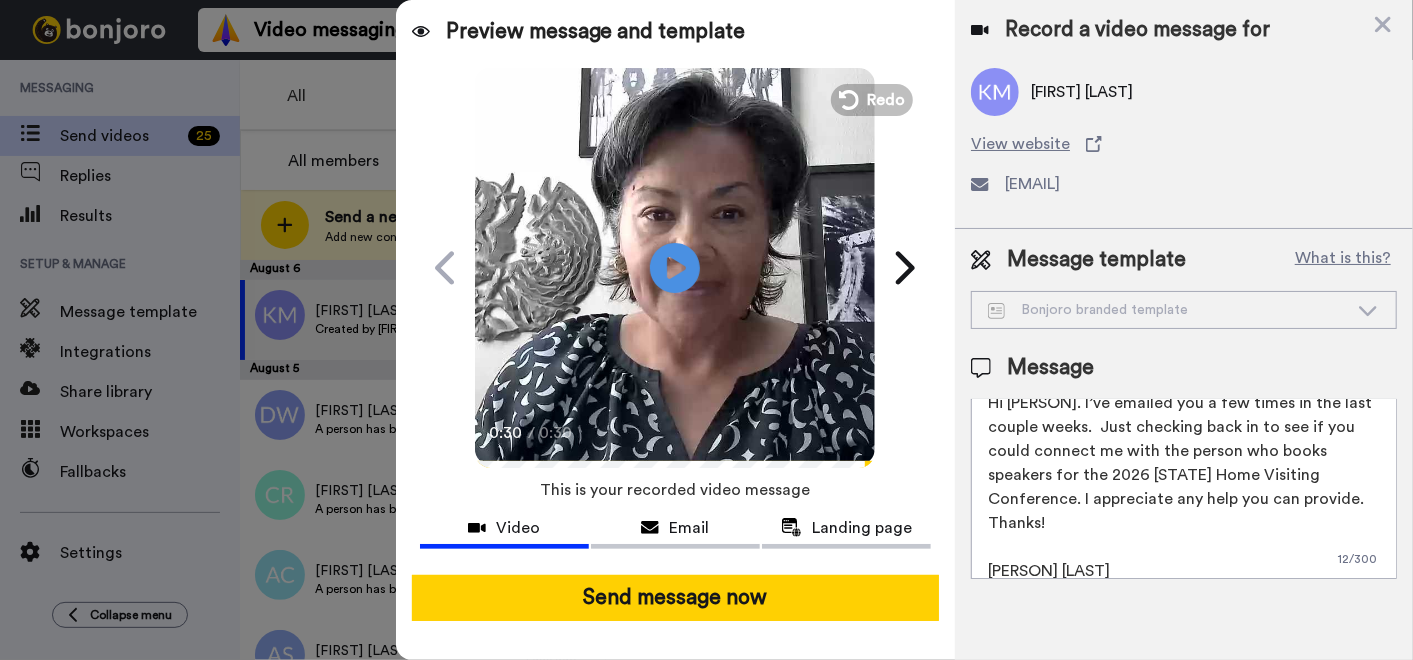 scroll, scrollTop: 0, scrollLeft: 0, axis: both 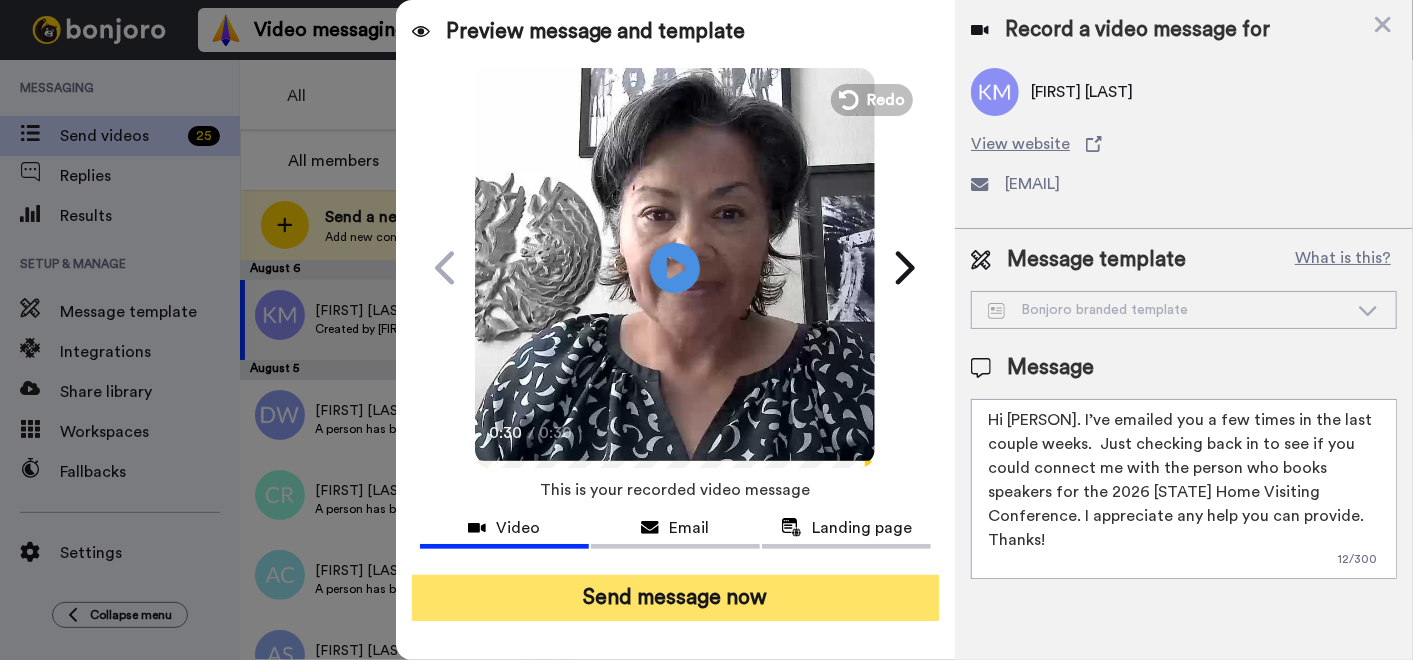 type on "Hi [PERSON]. I’ve emailed you a few times in the last couple weeks.  Just checking back in to see if you could connect me with the person who books speakers for the 2026 [STATE] Home Visiting Conference. I appreciate any help you can provide. Thanks!
[PERSON] [LAST]
[PERSON]" 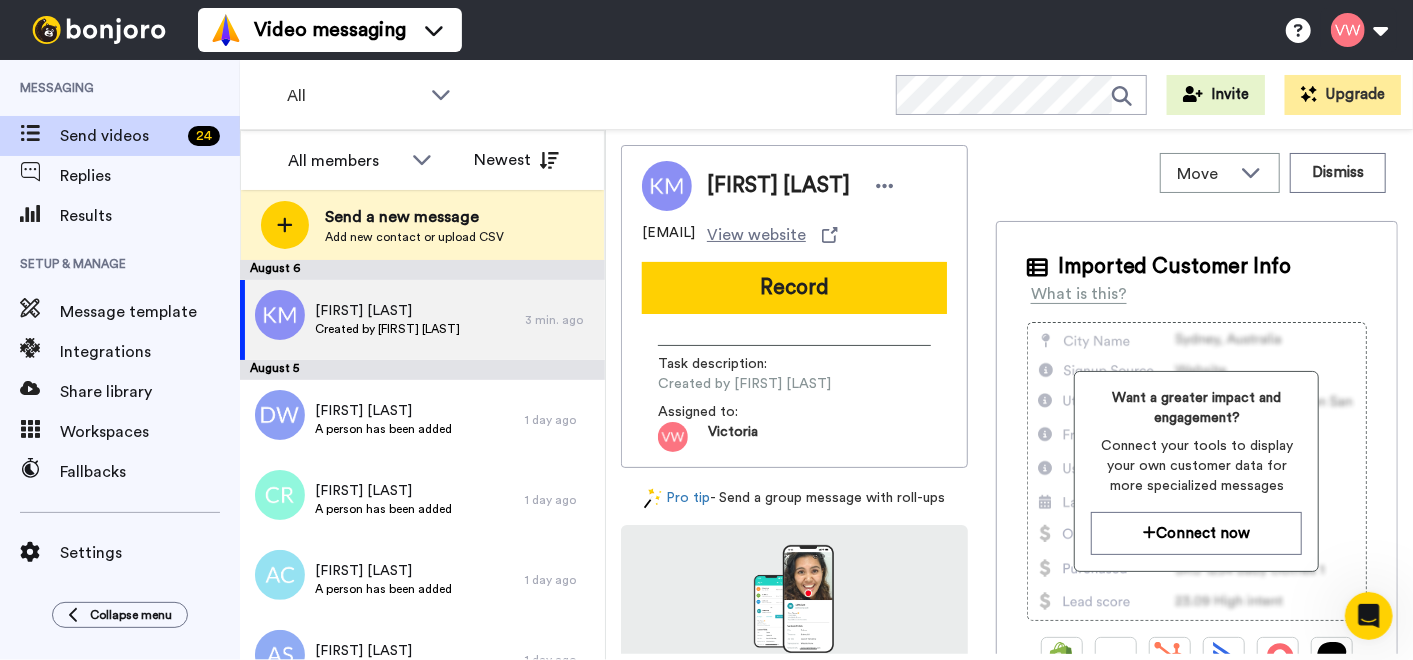 scroll, scrollTop: 0, scrollLeft: 0, axis: both 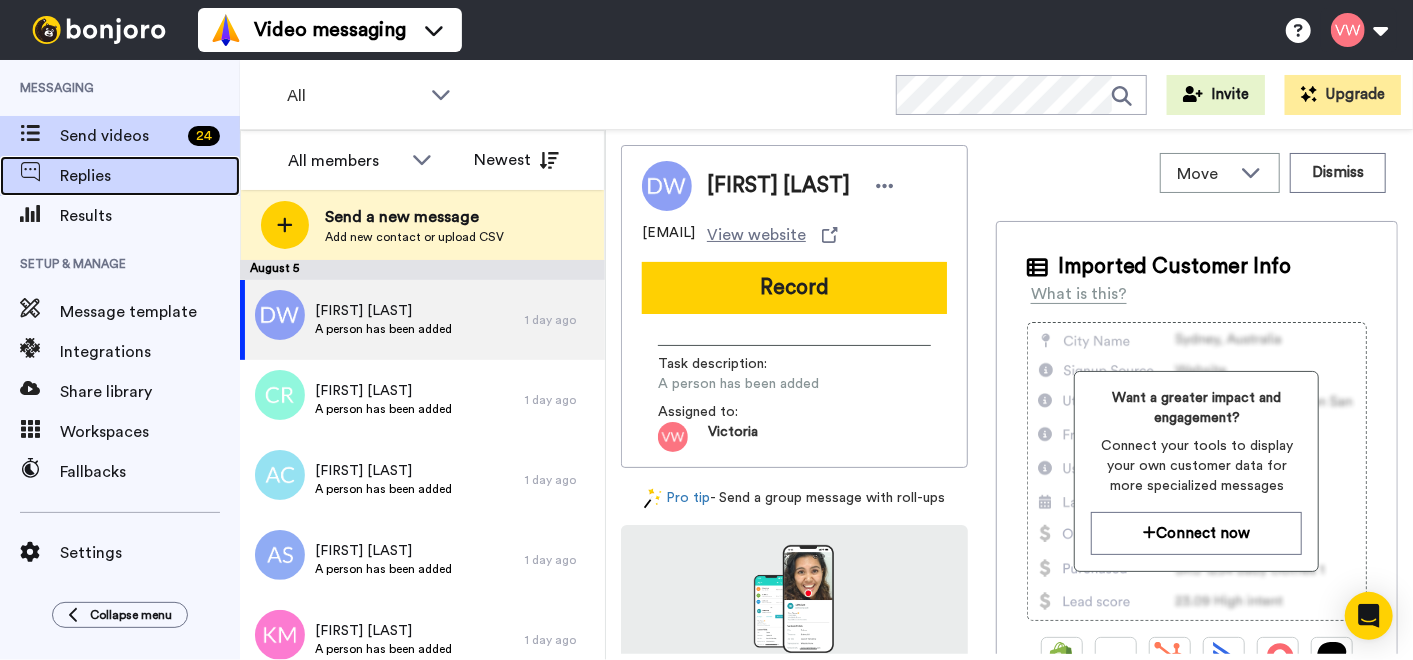 click on "Replies" at bounding box center [150, 176] 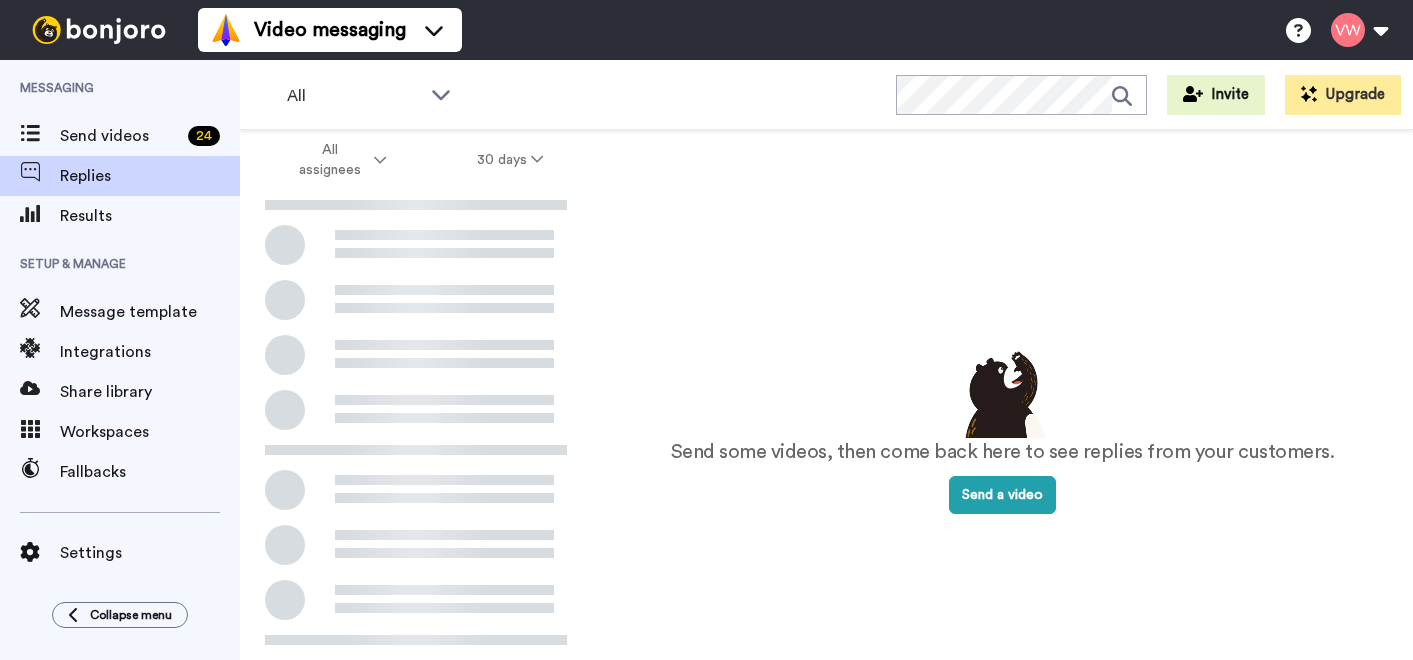 scroll, scrollTop: 0, scrollLeft: 0, axis: both 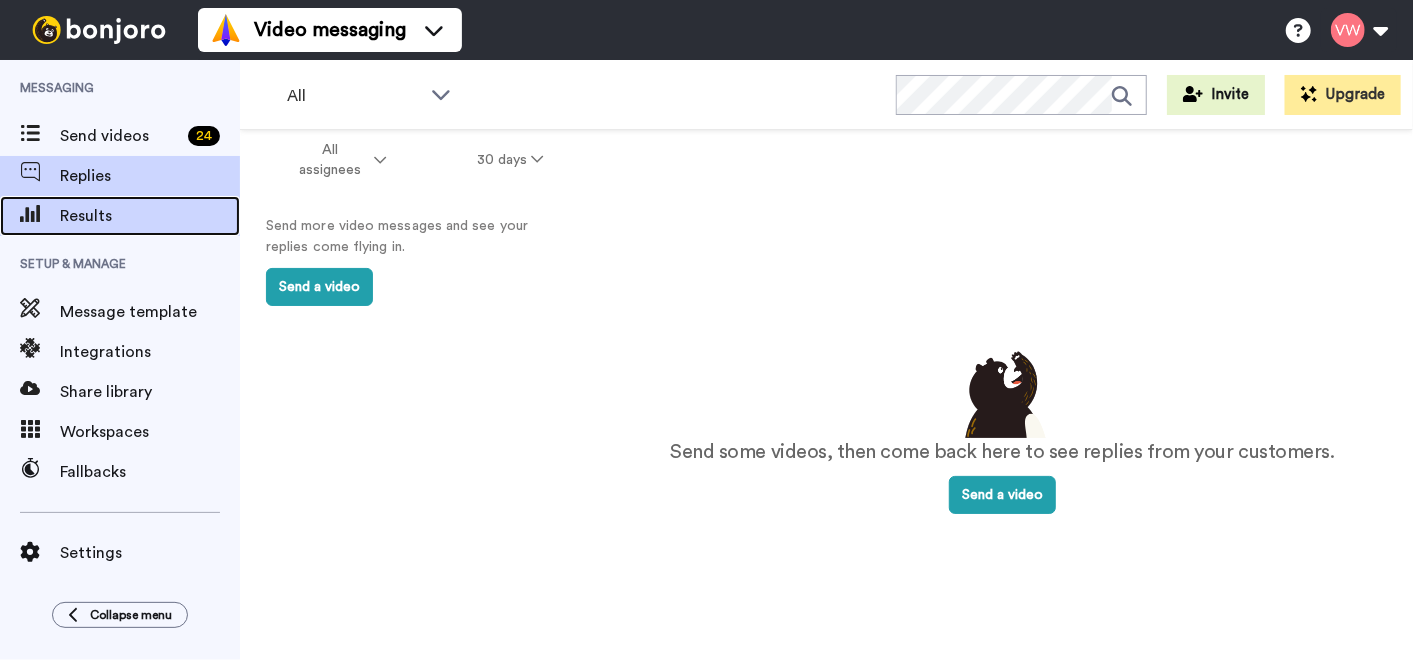 click on "Results" at bounding box center [150, 216] 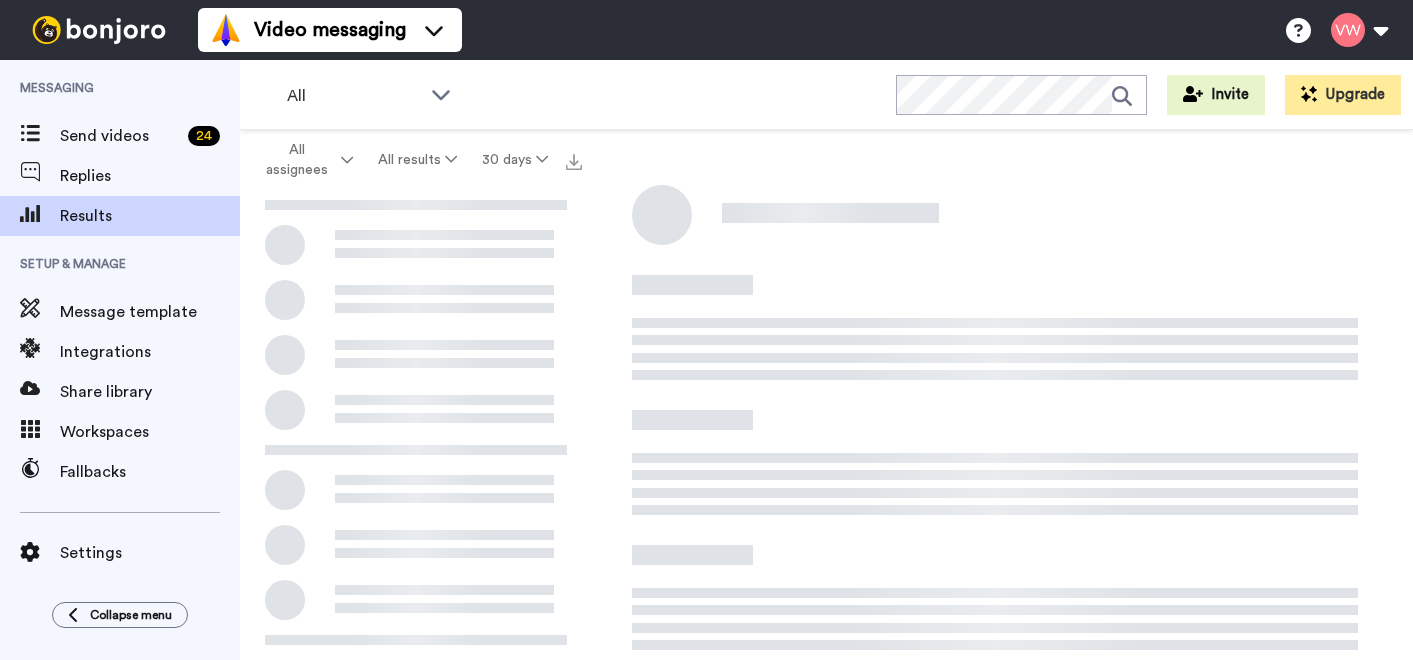 scroll, scrollTop: 0, scrollLeft: 0, axis: both 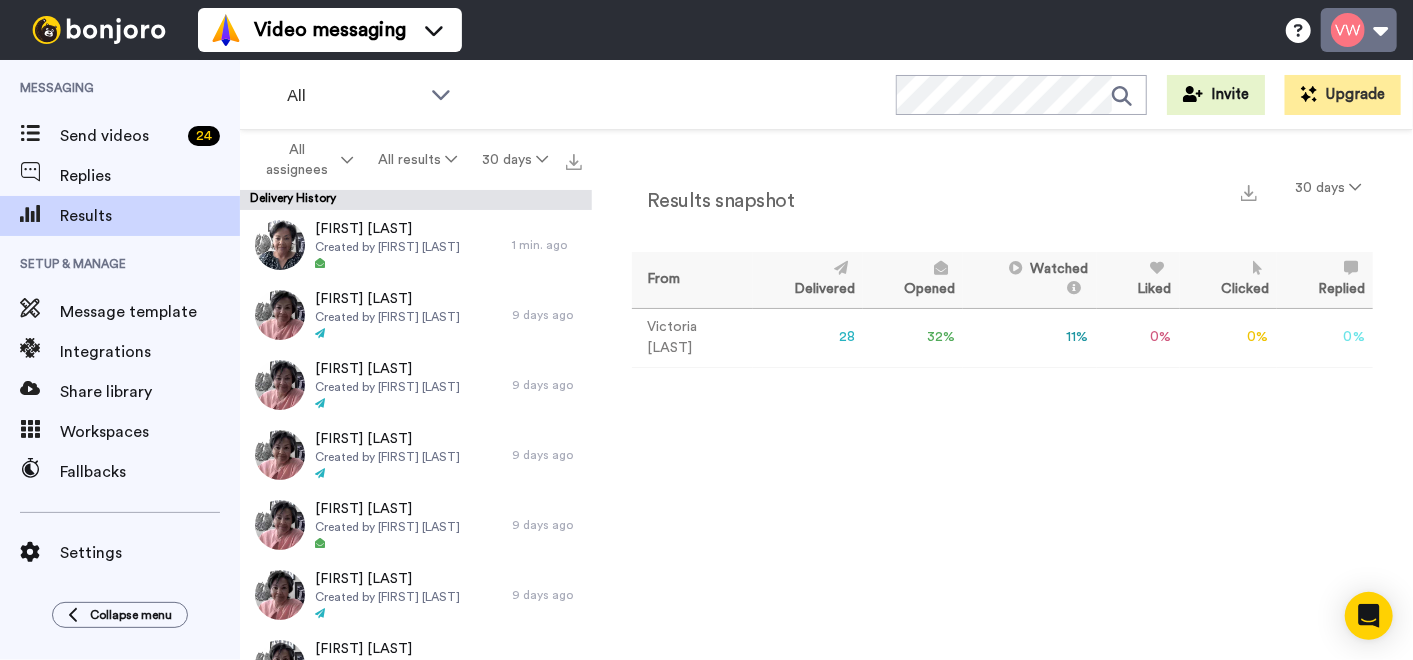 click at bounding box center (1359, 30) 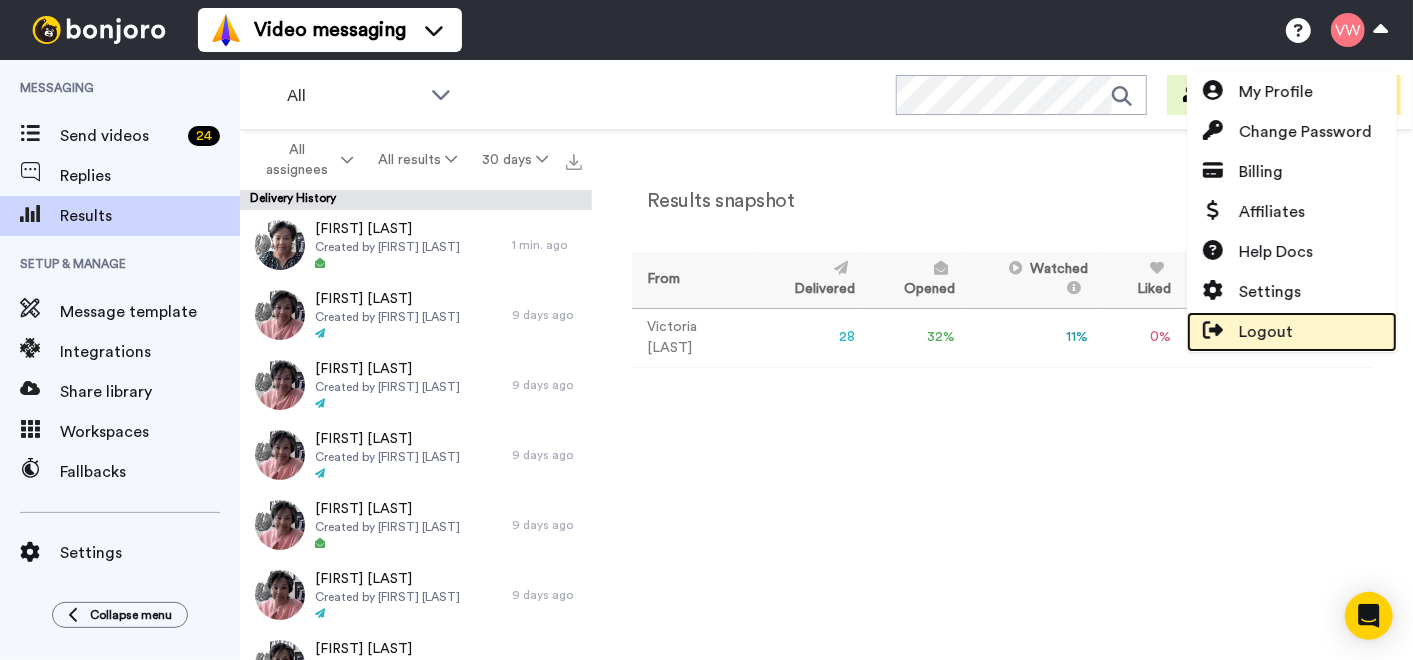 click on "Logout" at bounding box center [1266, 332] 